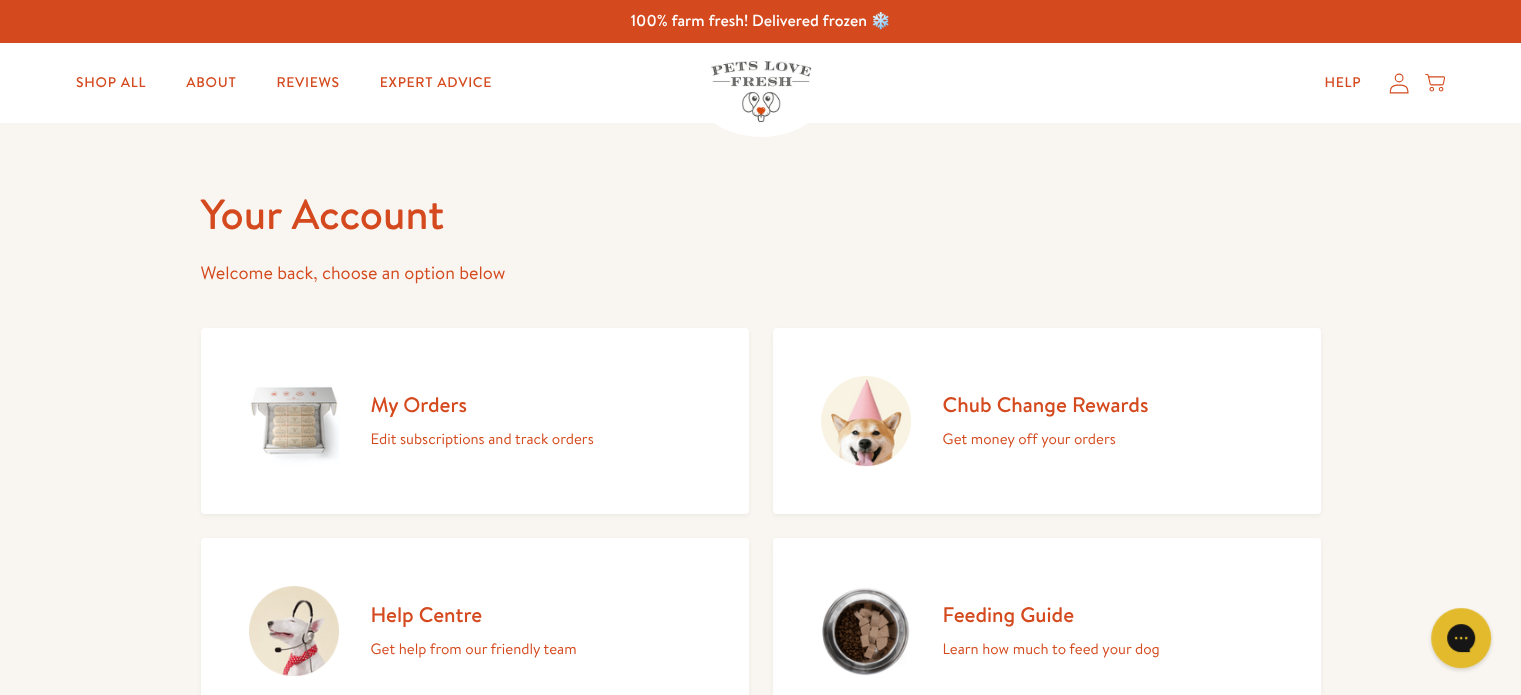 scroll, scrollTop: 100, scrollLeft: 0, axis: vertical 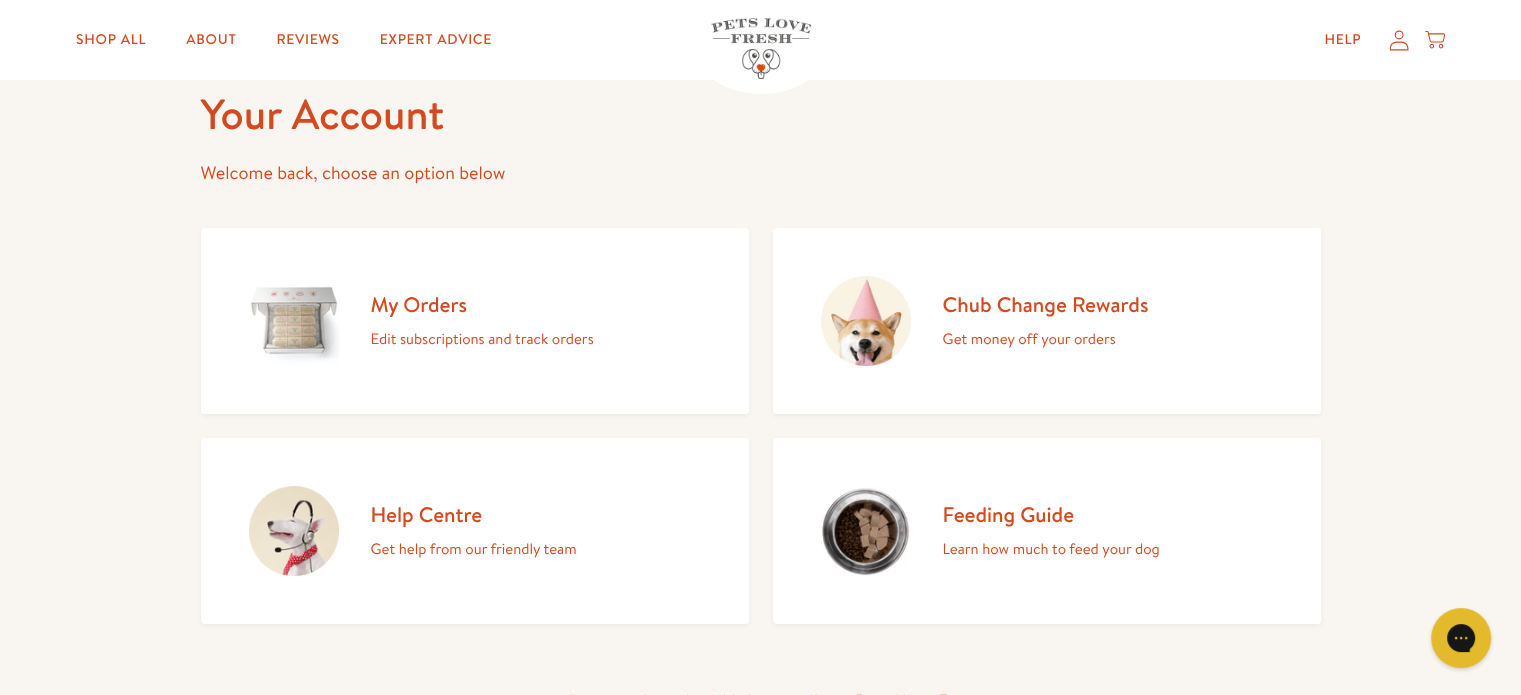 click on "Chub Change Rewards" at bounding box center (1046, 304) 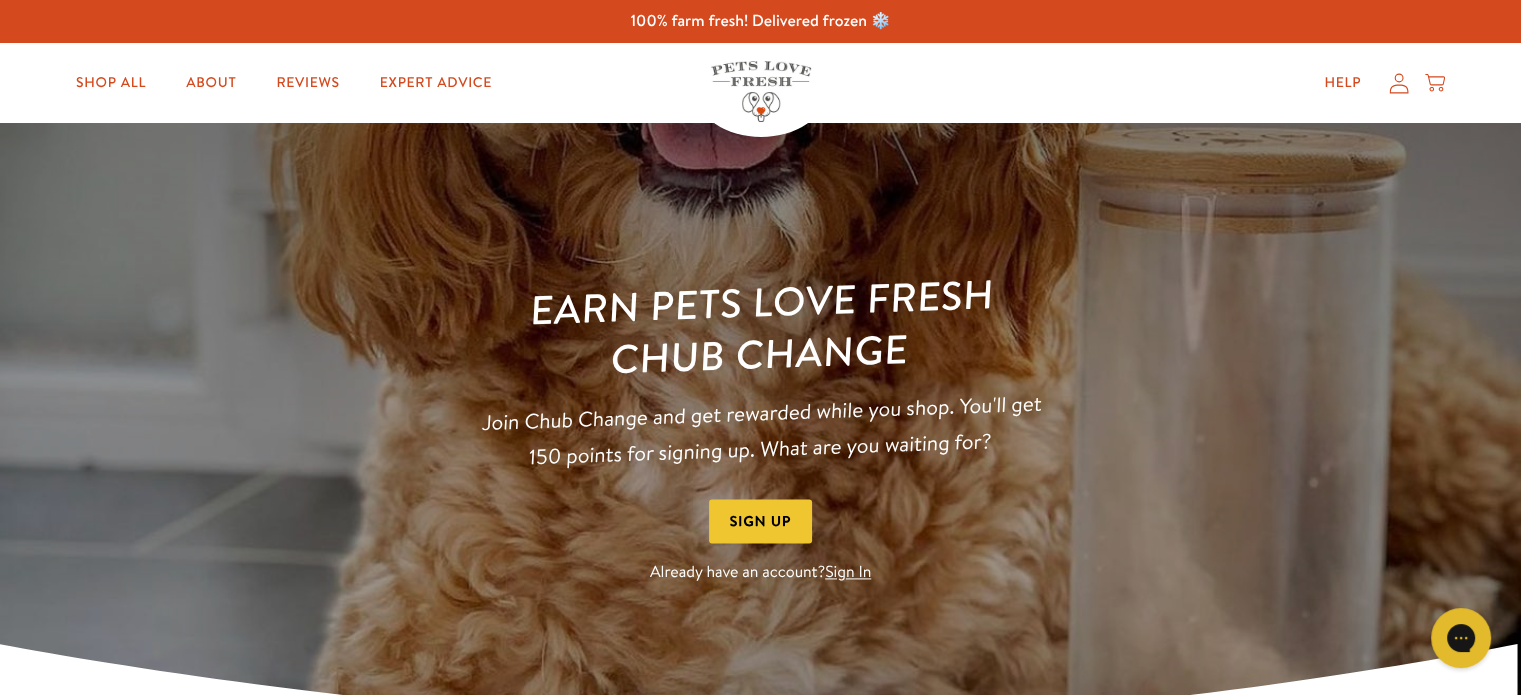 scroll, scrollTop: 0, scrollLeft: 0, axis: both 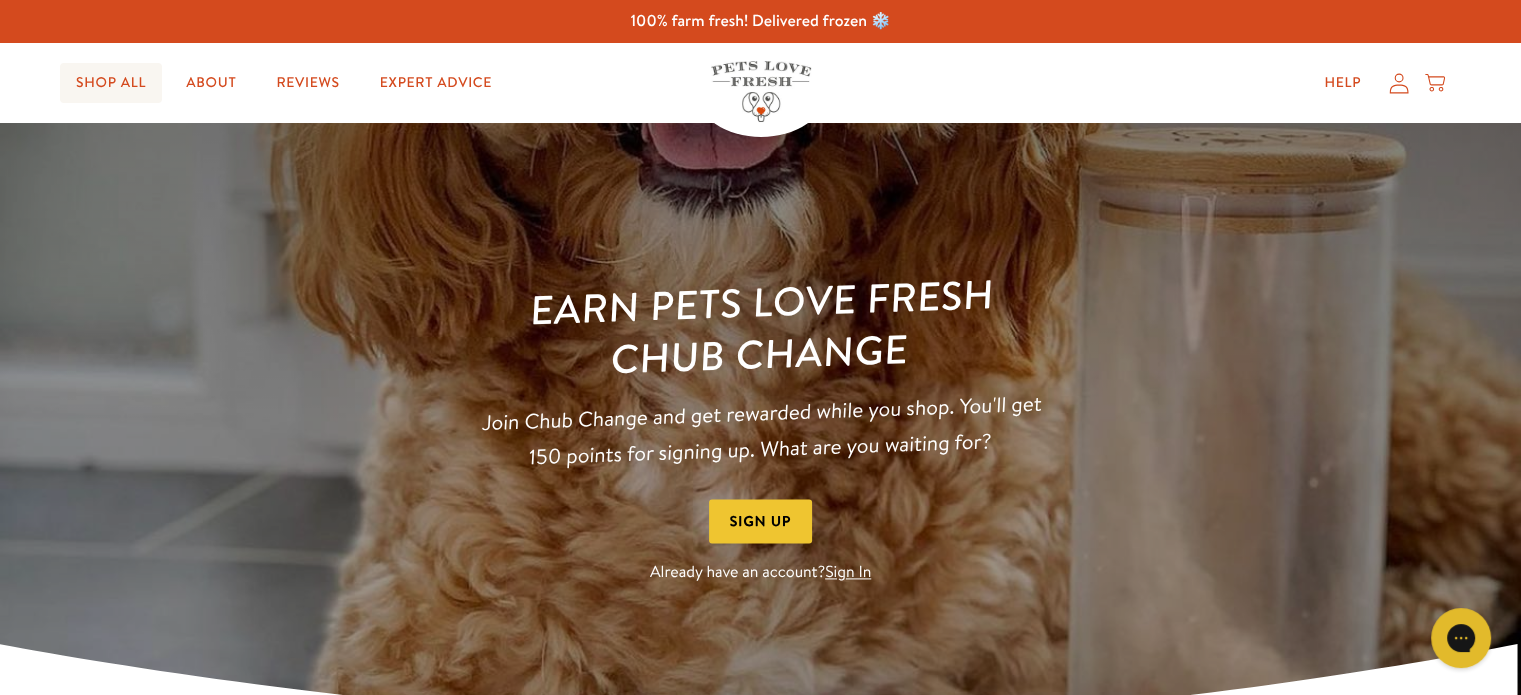click on "Shop All" at bounding box center [111, 83] 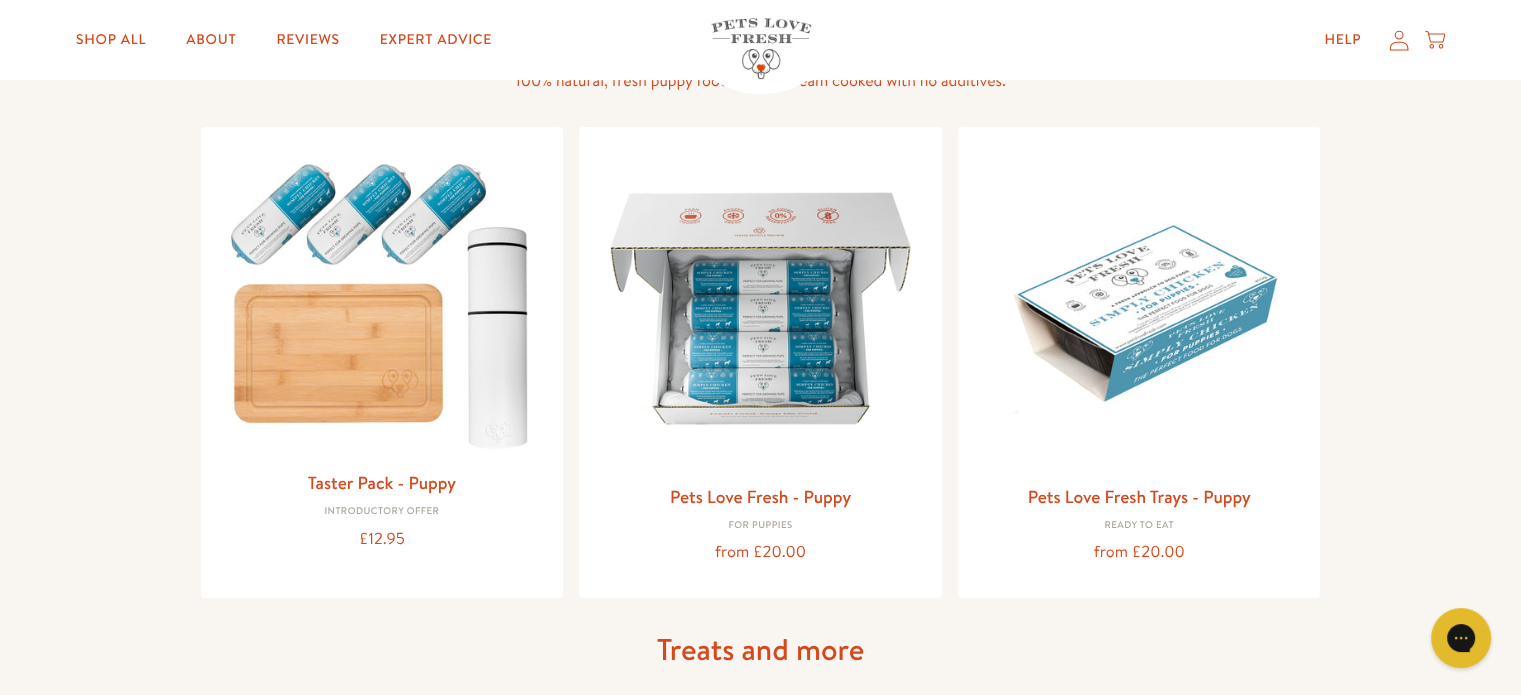 scroll, scrollTop: 300, scrollLeft: 0, axis: vertical 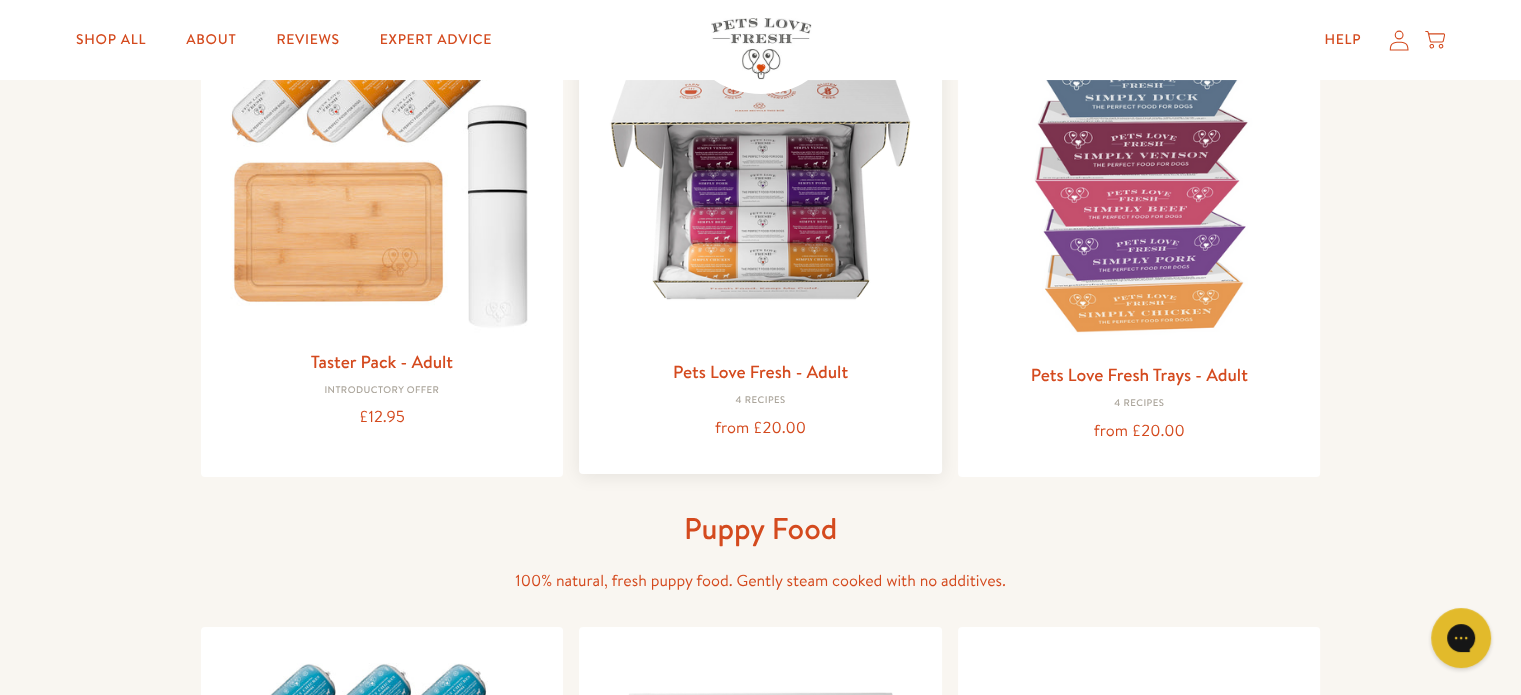 click at bounding box center (760, 183) 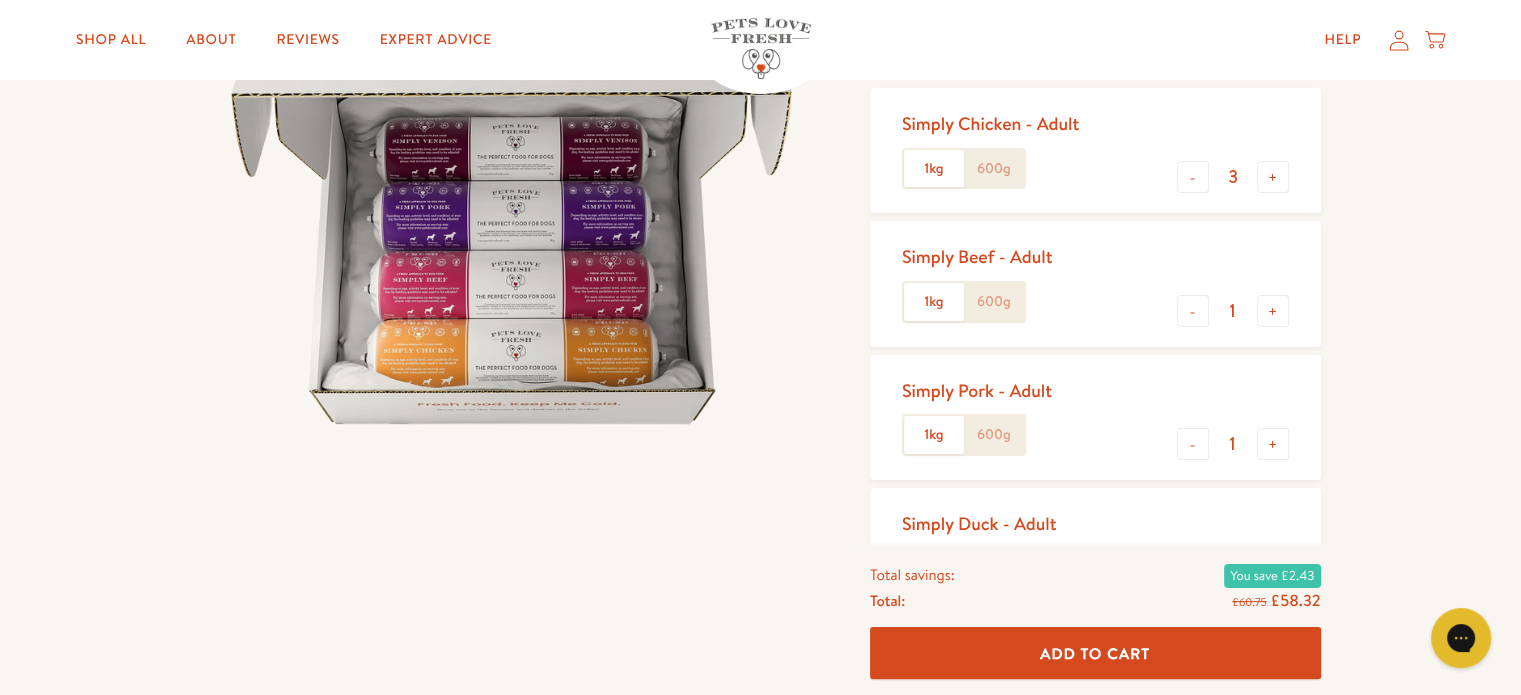 scroll, scrollTop: 300, scrollLeft: 0, axis: vertical 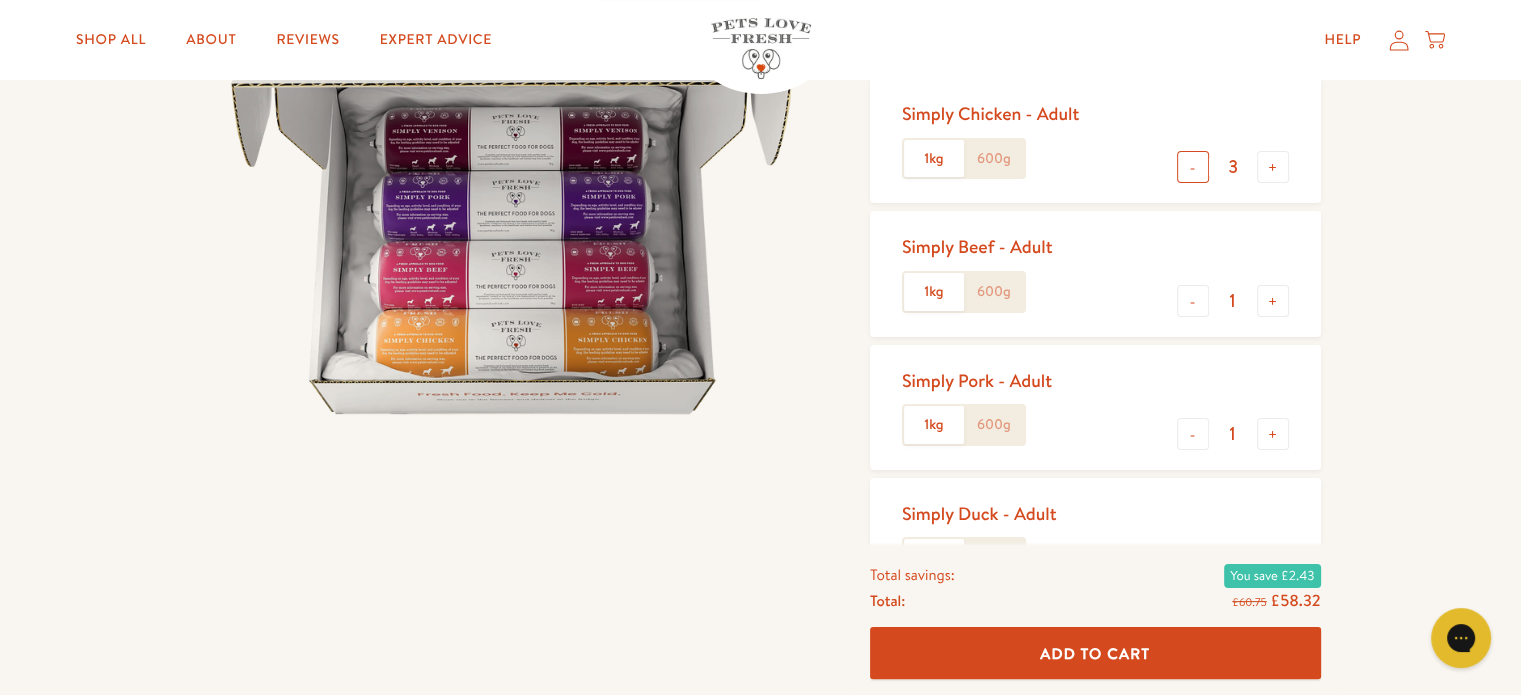 click on "-" at bounding box center [1193, 167] 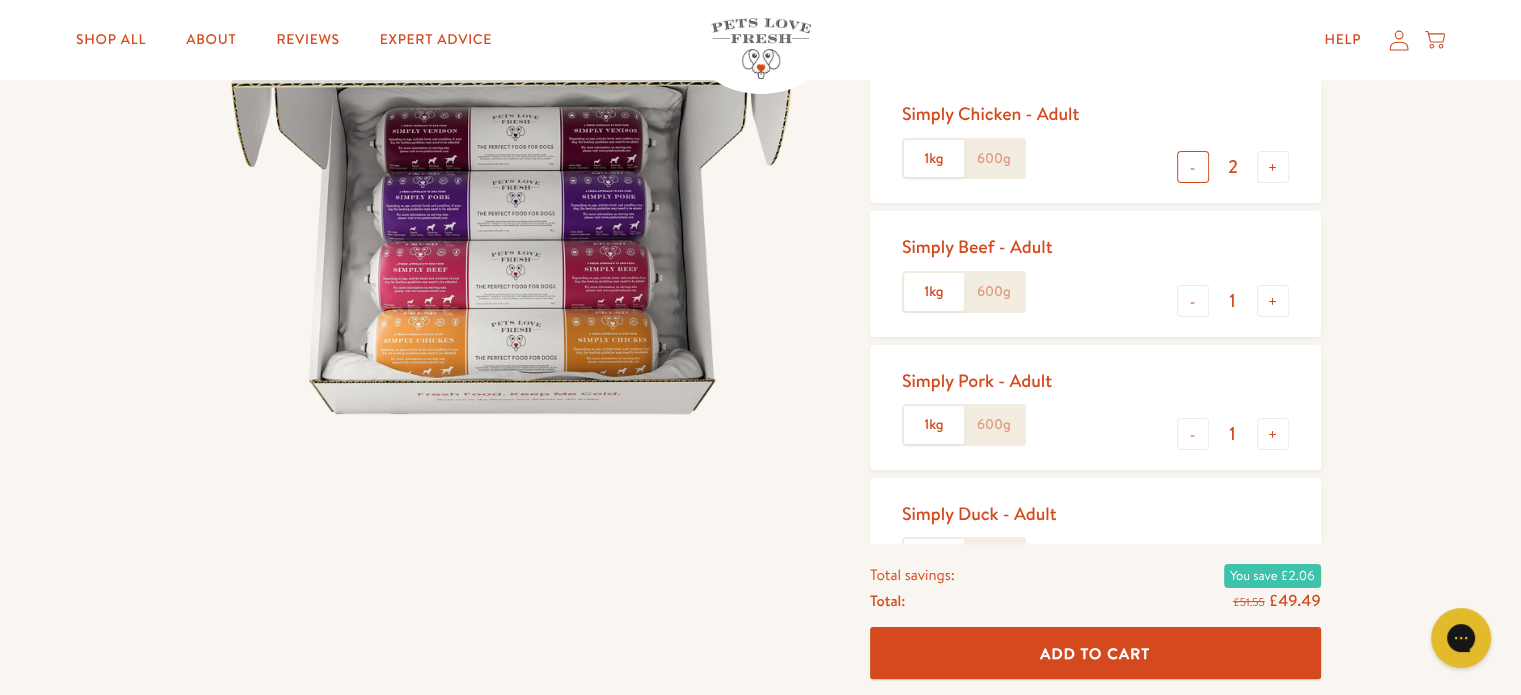 click on "-" at bounding box center (1193, 167) 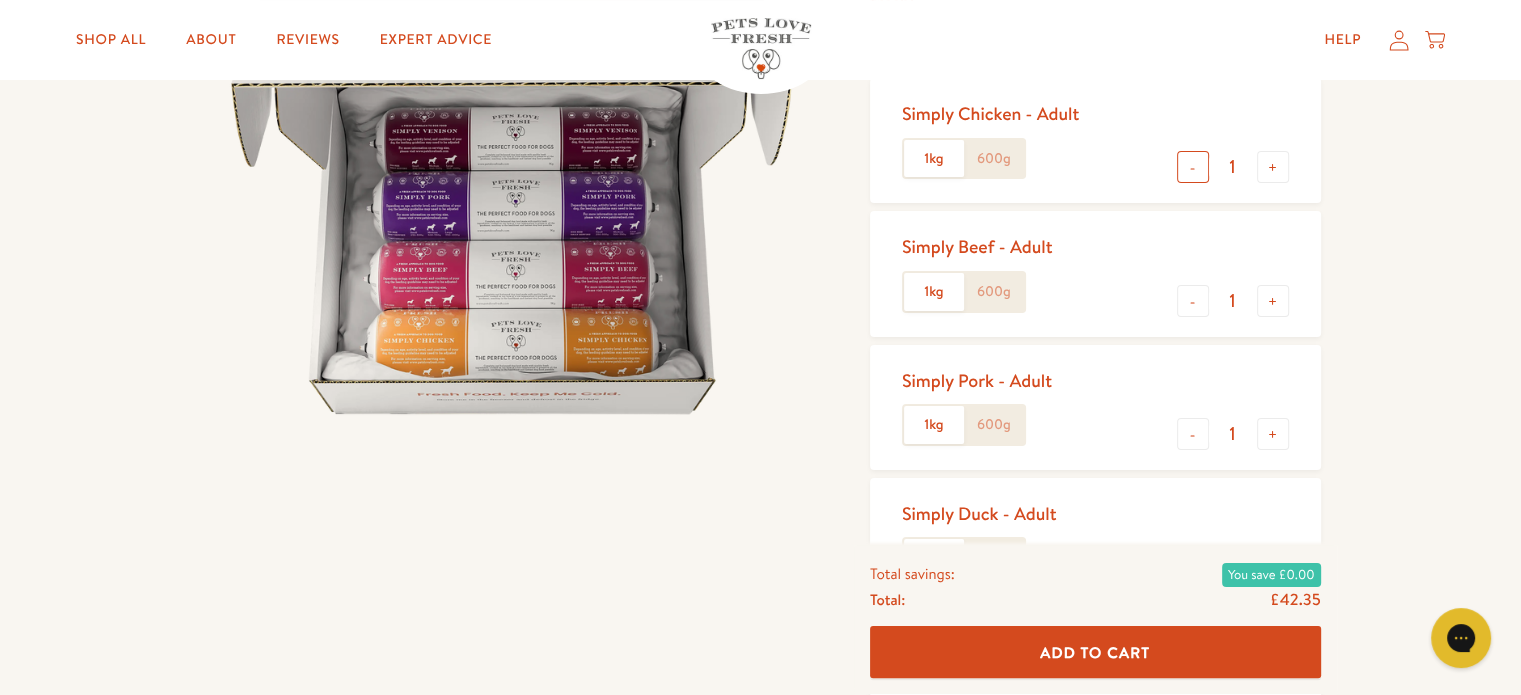 click on "-" at bounding box center (1193, 167) 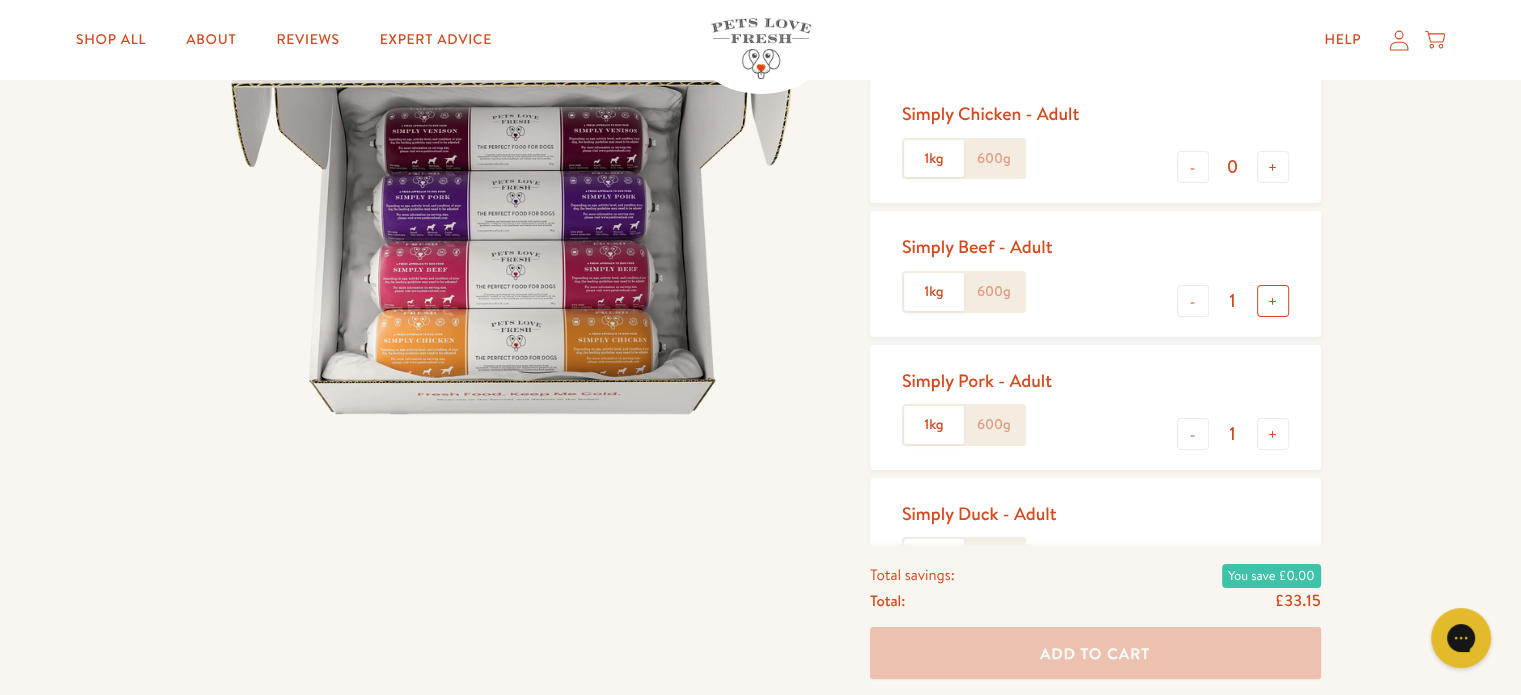 click on "+" at bounding box center (1273, 301) 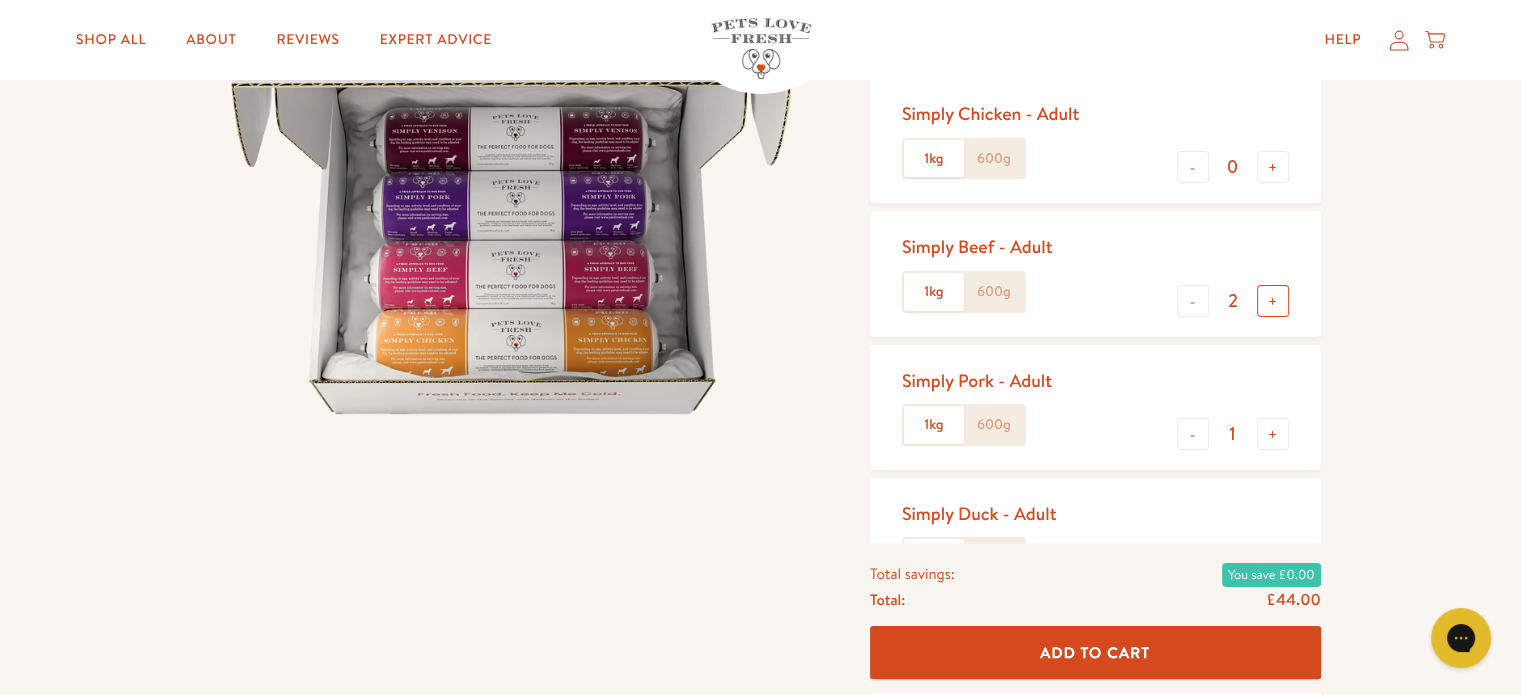click on "+" at bounding box center (1273, 301) 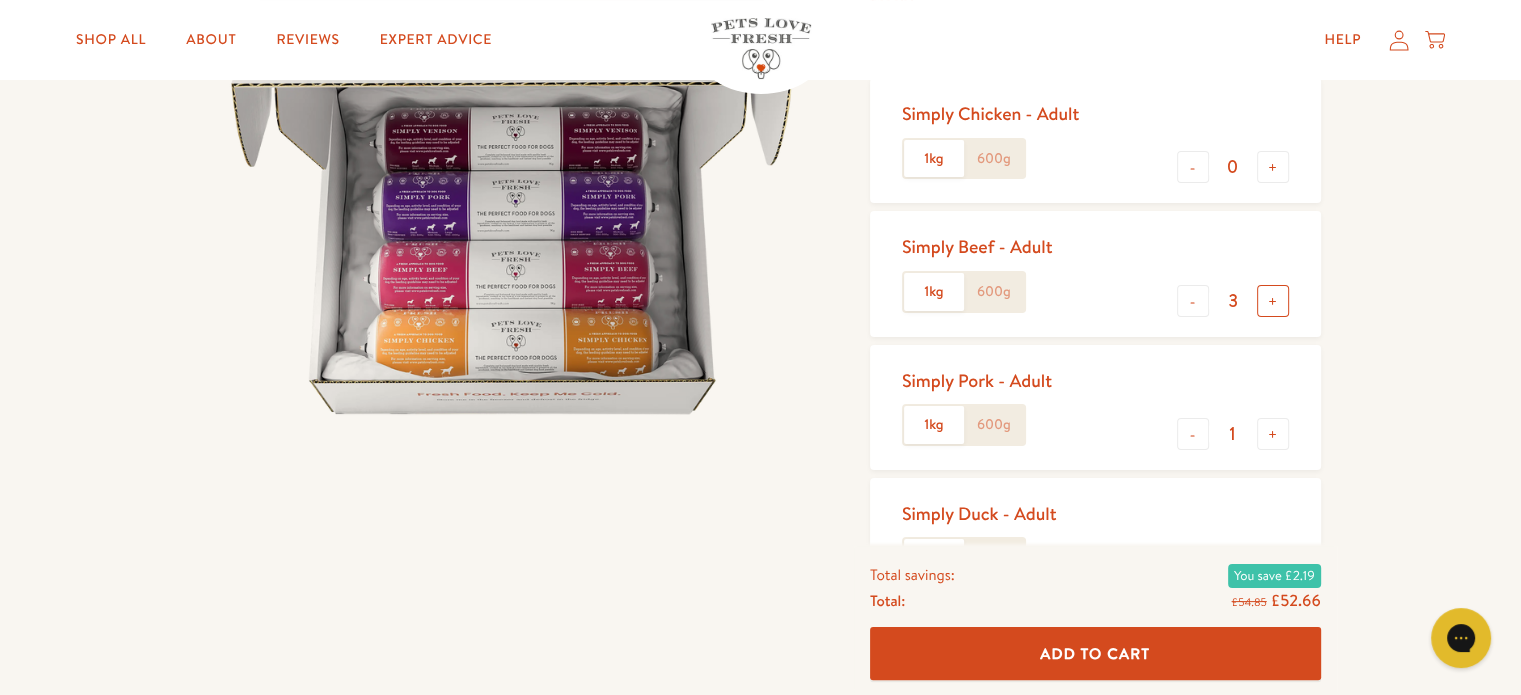click on "+" at bounding box center (1273, 301) 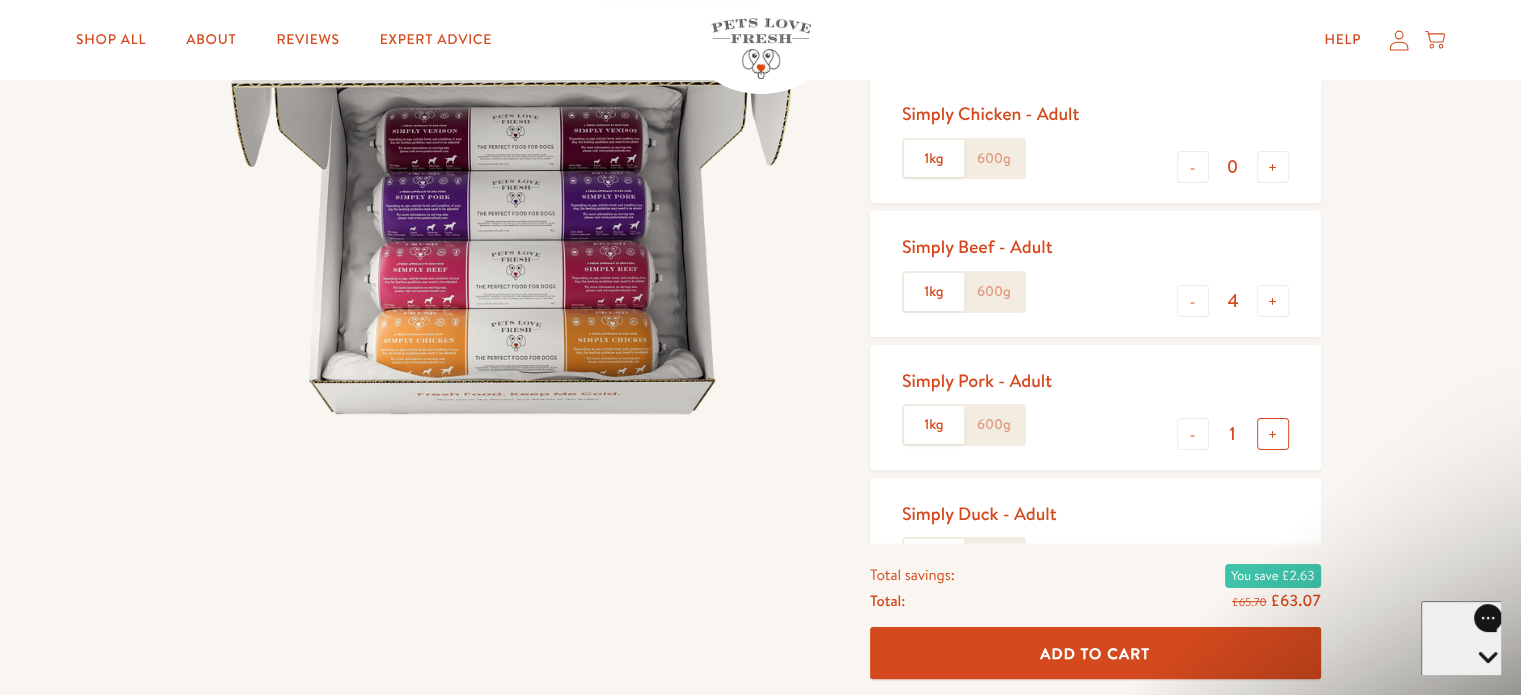 click on "+" at bounding box center (1273, 434) 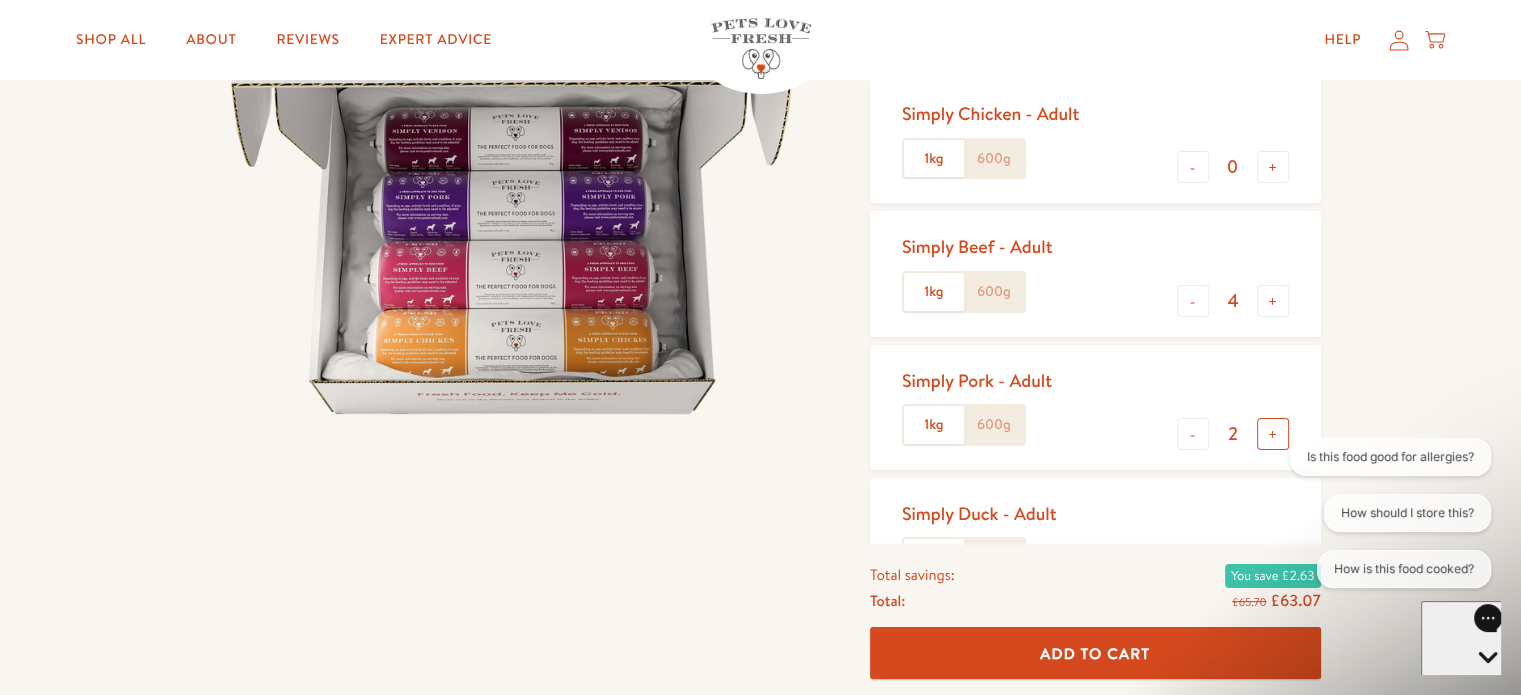 scroll, scrollTop: 0, scrollLeft: 0, axis: both 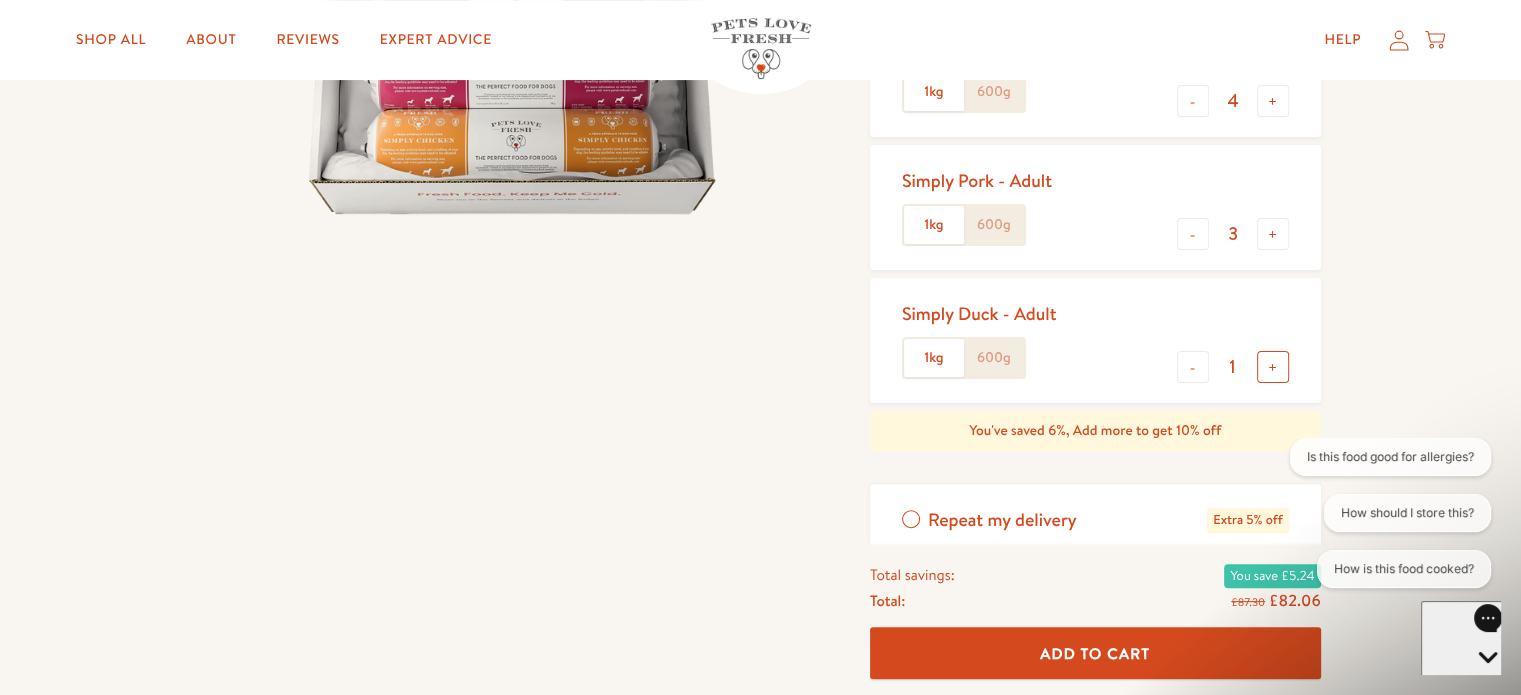 click on "+" at bounding box center (1273, 367) 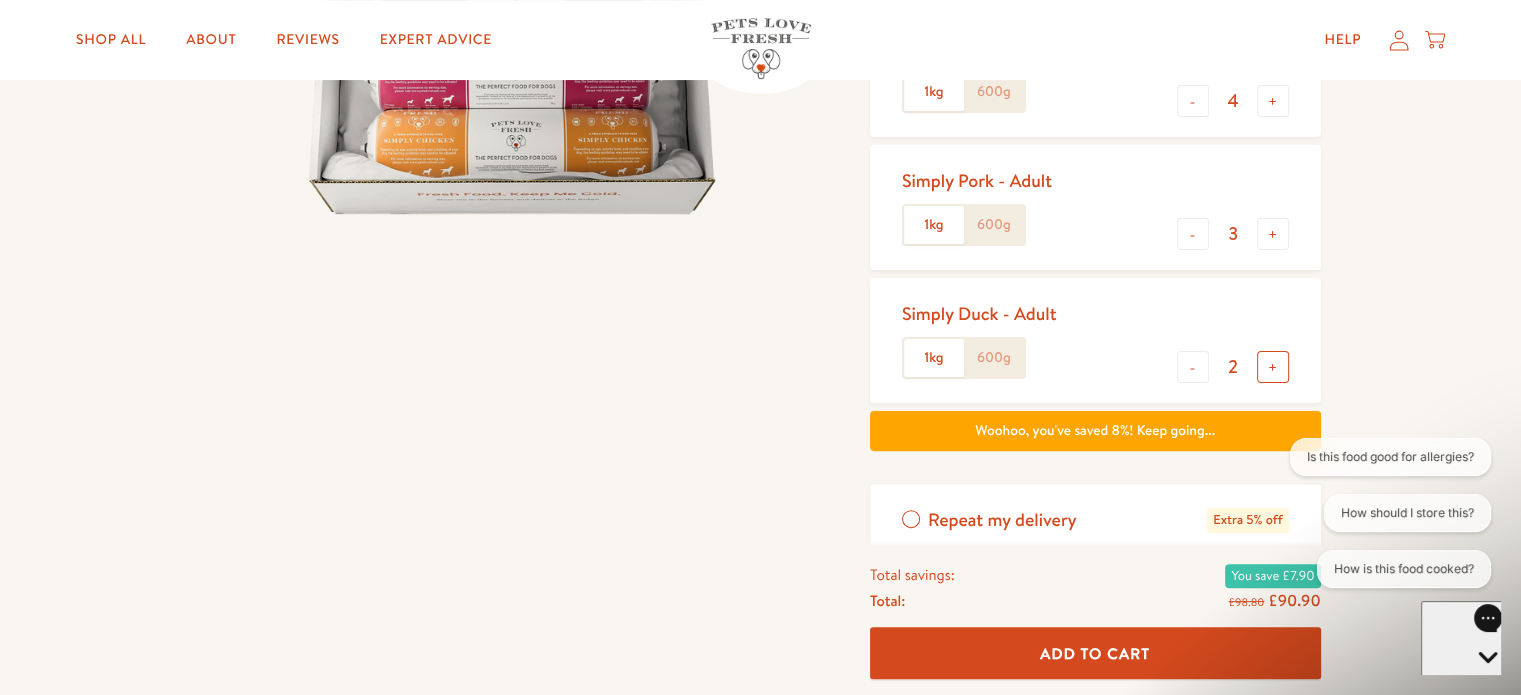 click on "+" at bounding box center [1273, 367] 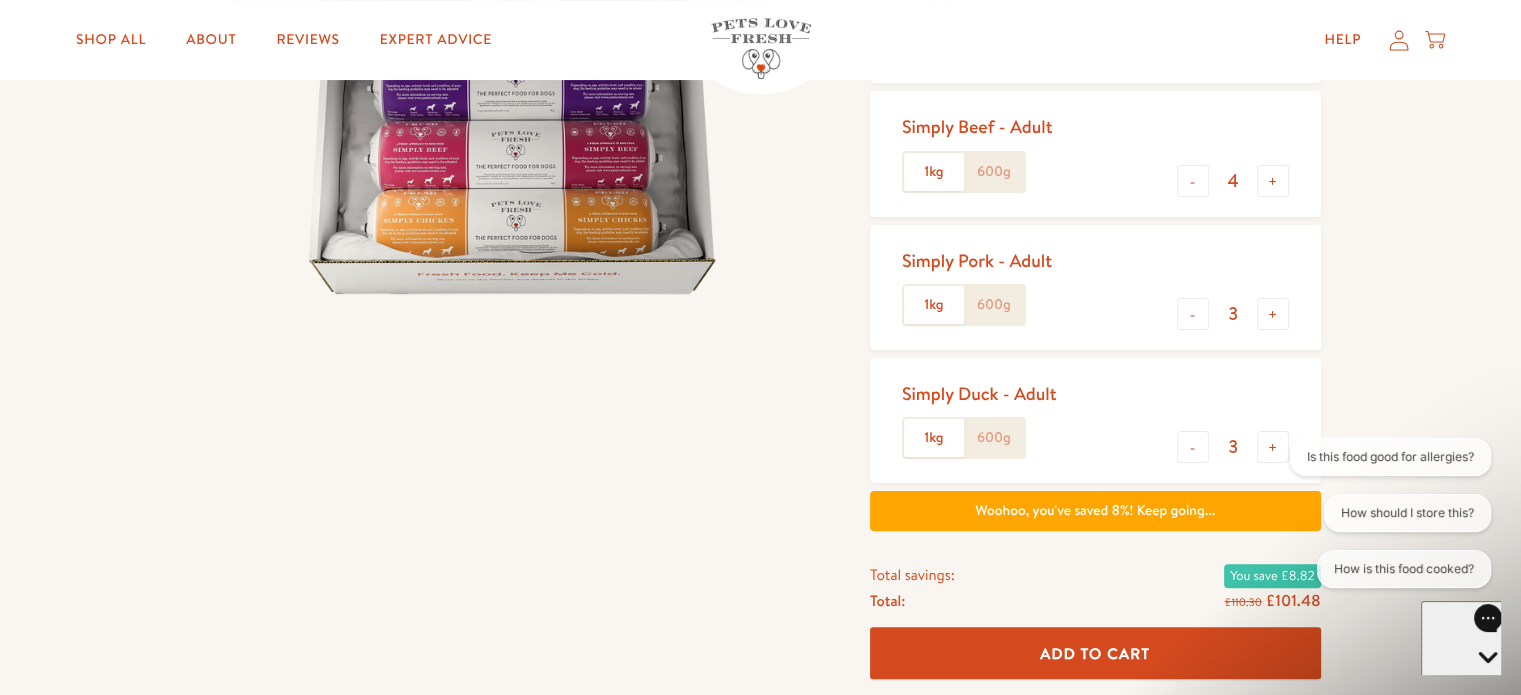 scroll, scrollTop: 300, scrollLeft: 0, axis: vertical 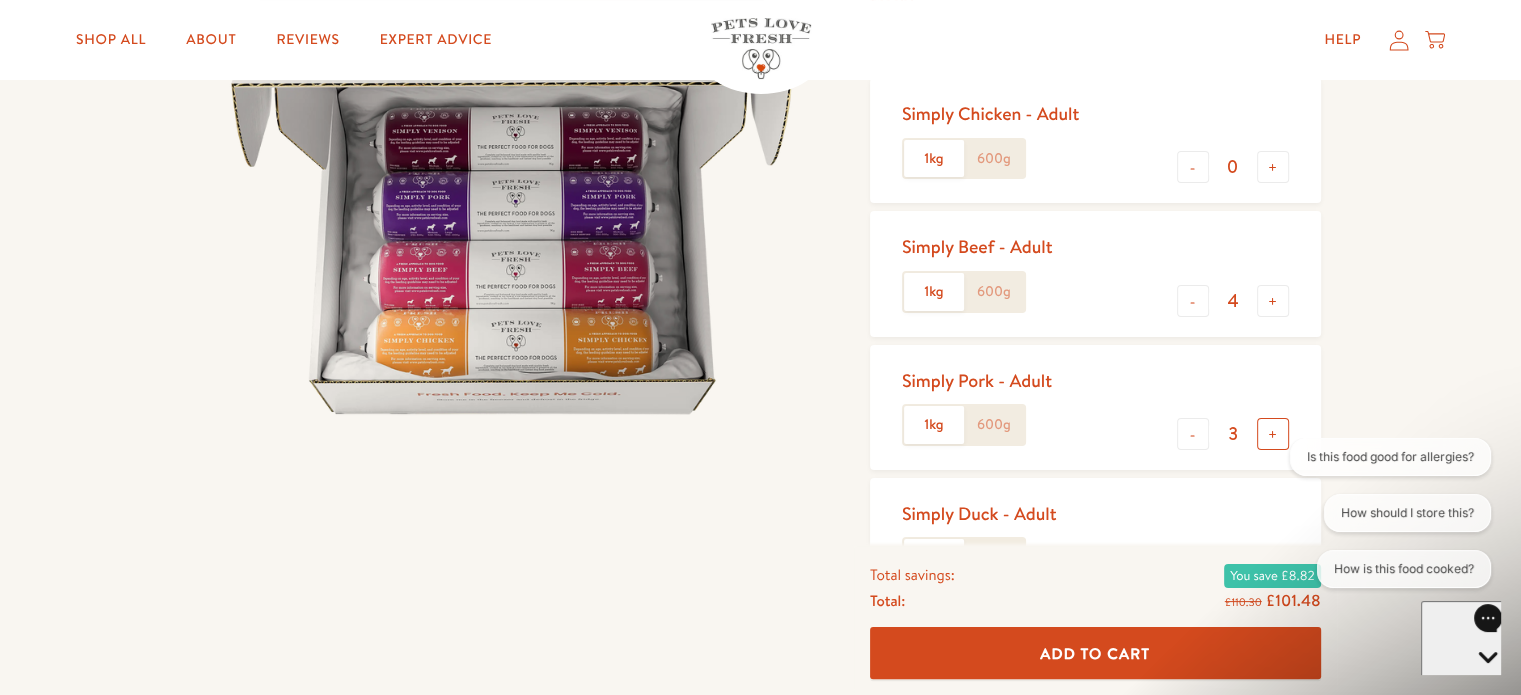 click on "+" at bounding box center (1273, 434) 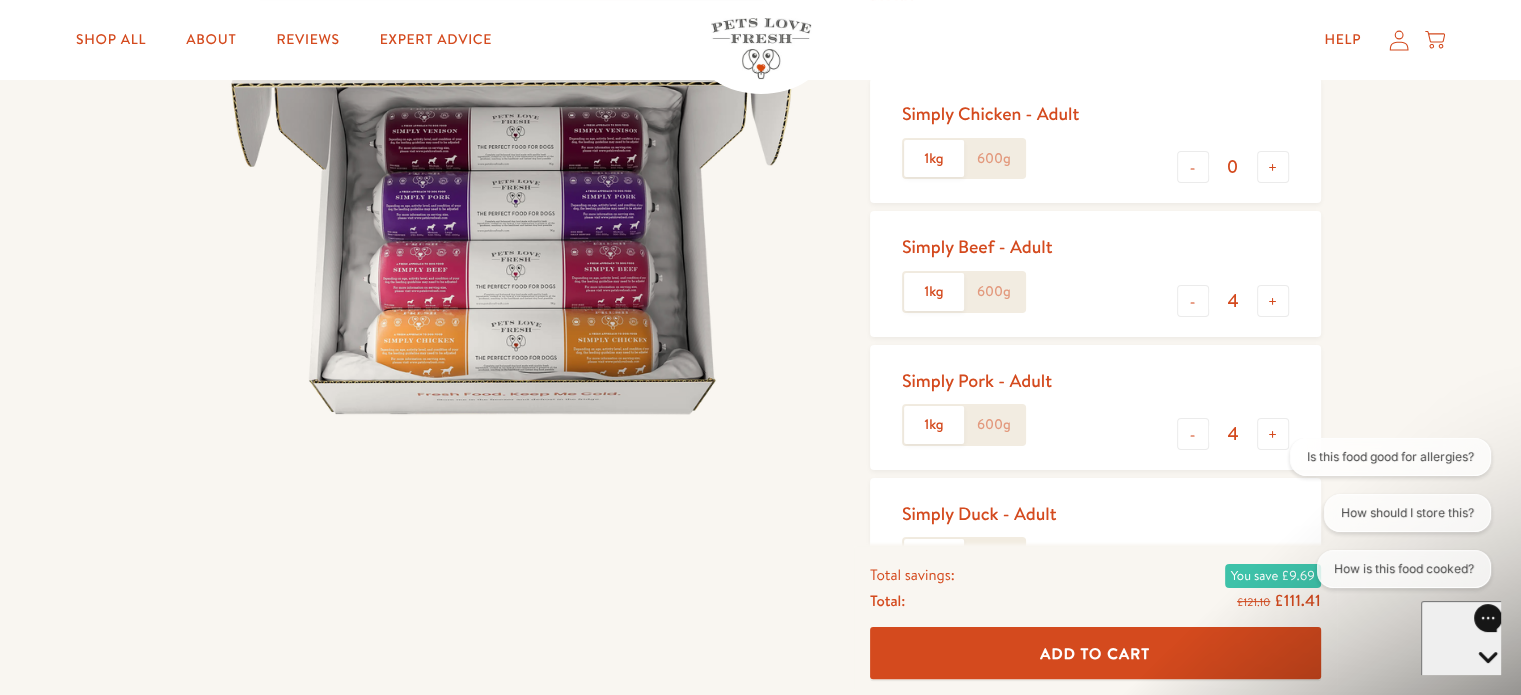 scroll, scrollTop: 500, scrollLeft: 0, axis: vertical 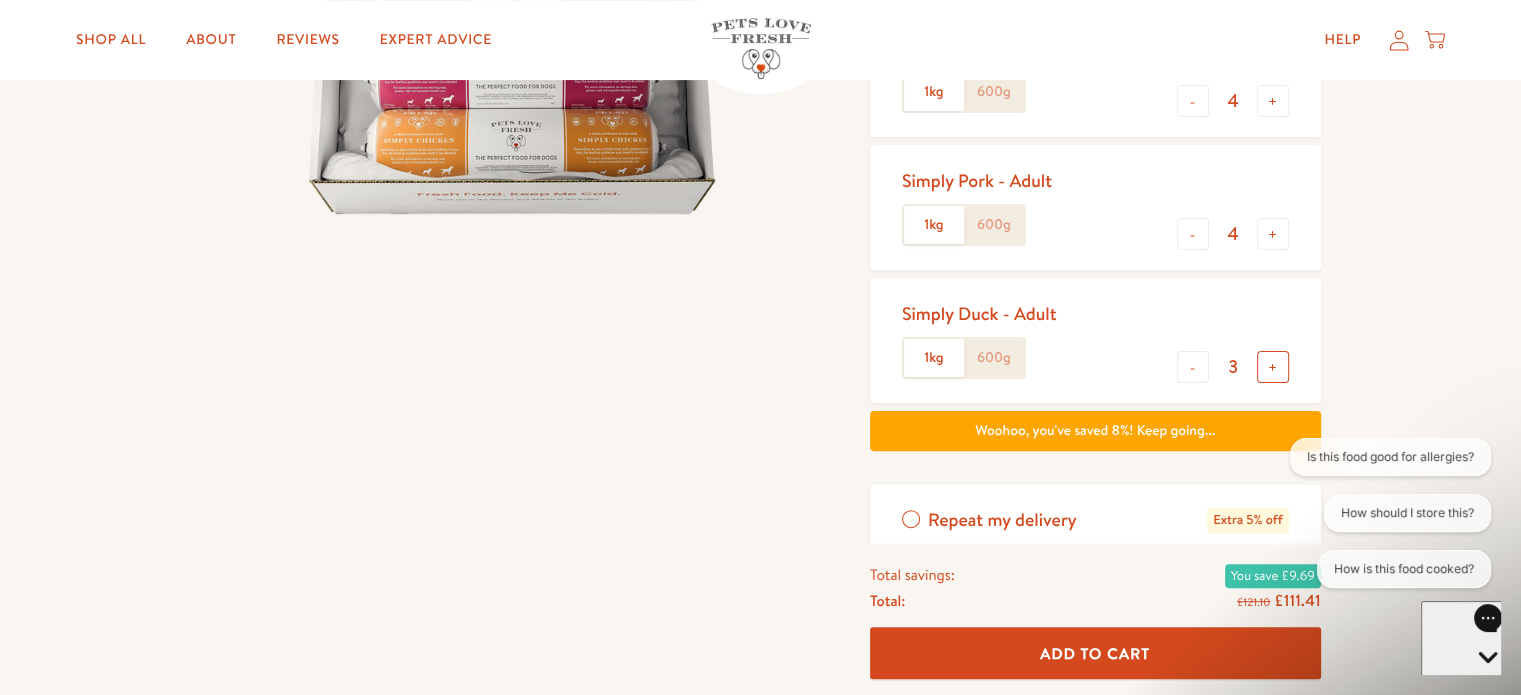 click on "+" at bounding box center [1273, 367] 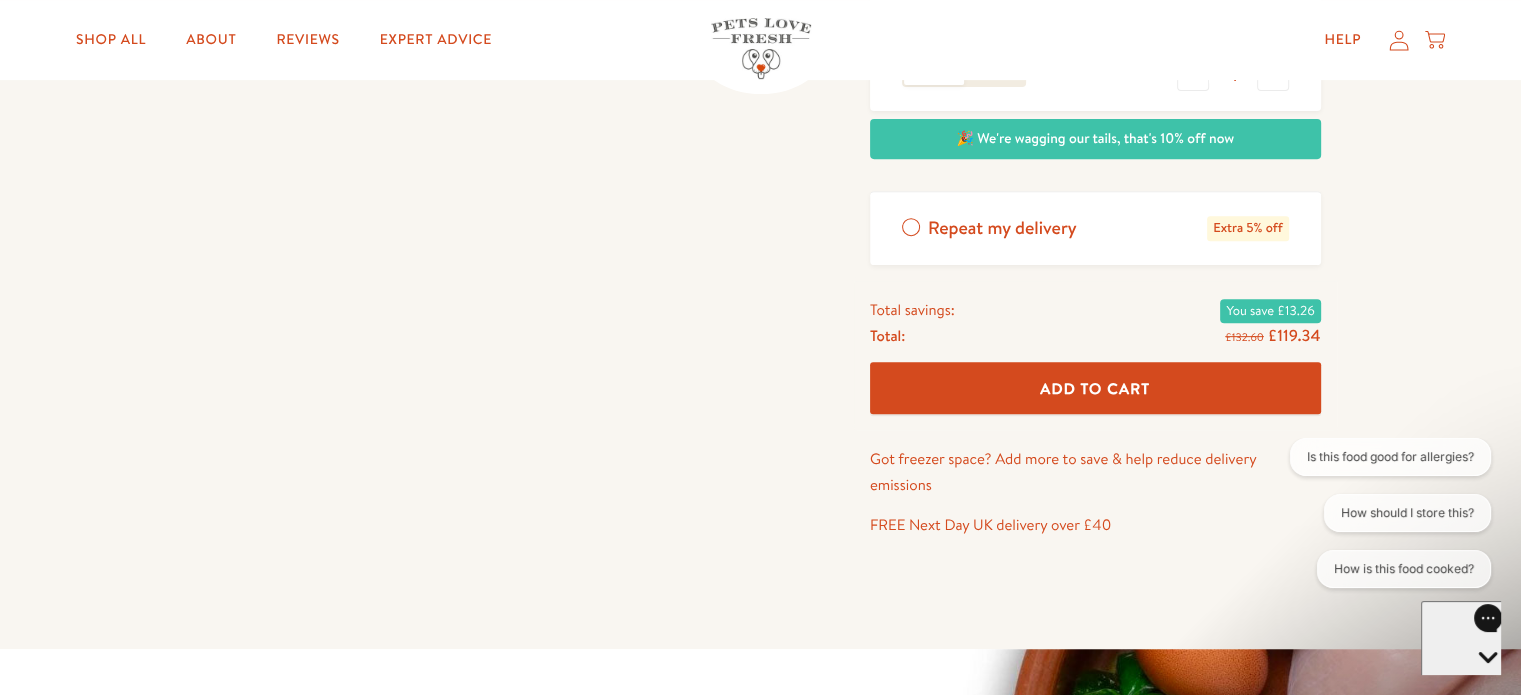scroll, scrollTop: 800, scrollLeft: 0, axis: vertical 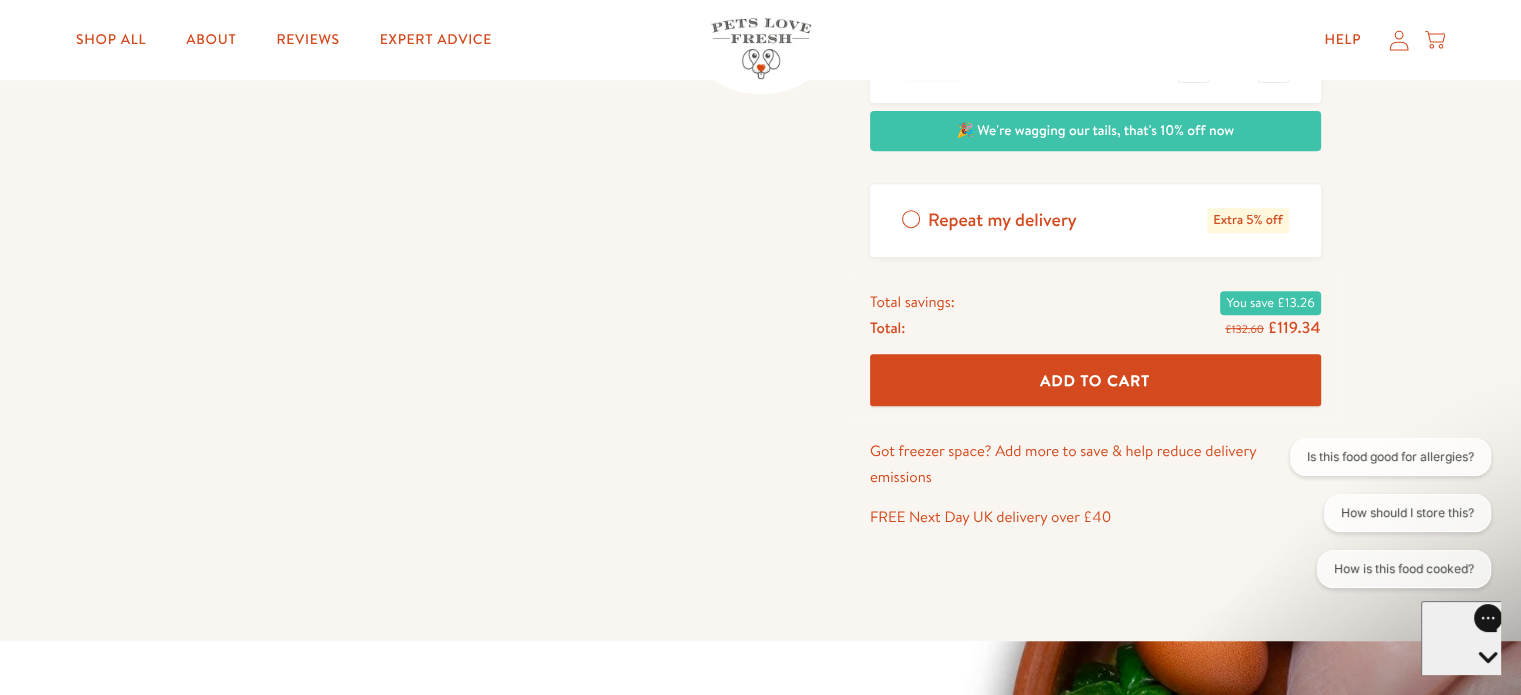 click on "Add To Cart" at bounding box center [1095, 380] 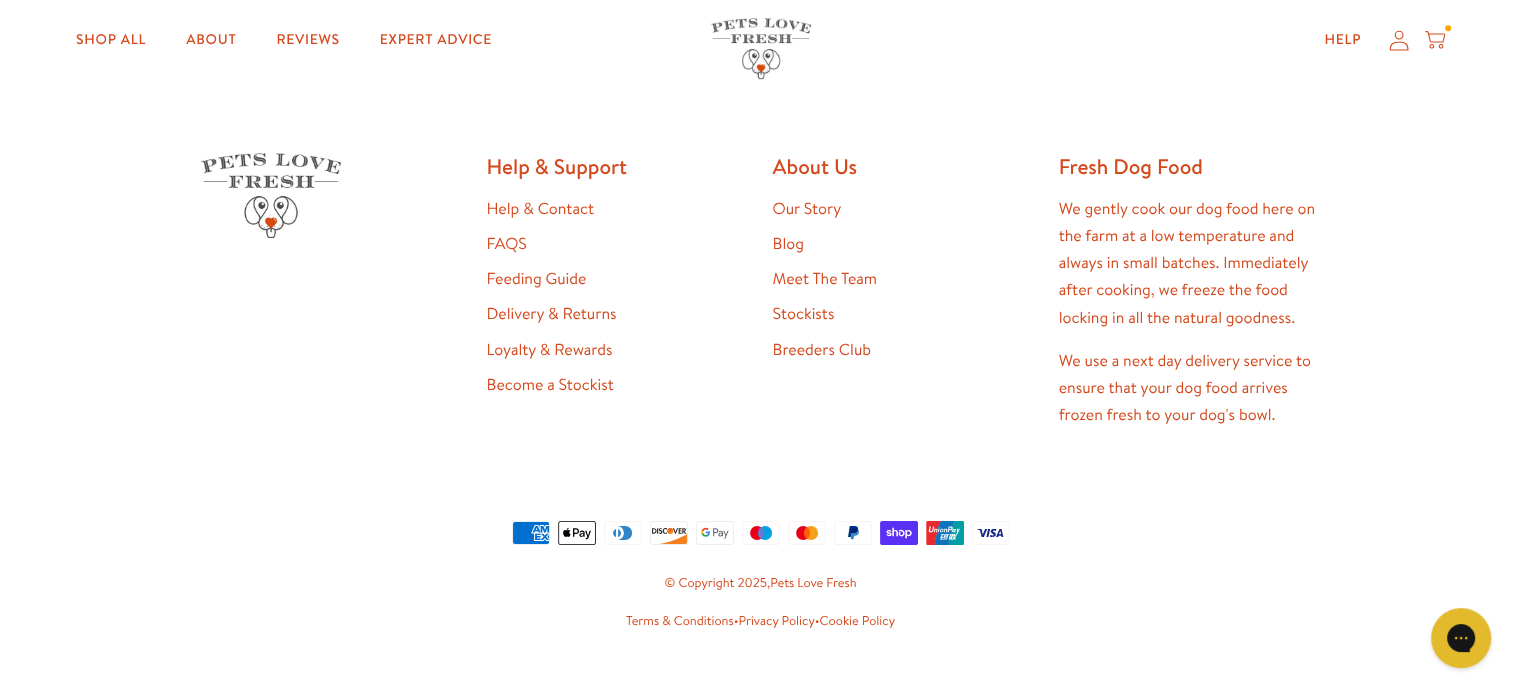 scroll, scrollTop: 586, scrollLeft: 0, axis: vertical 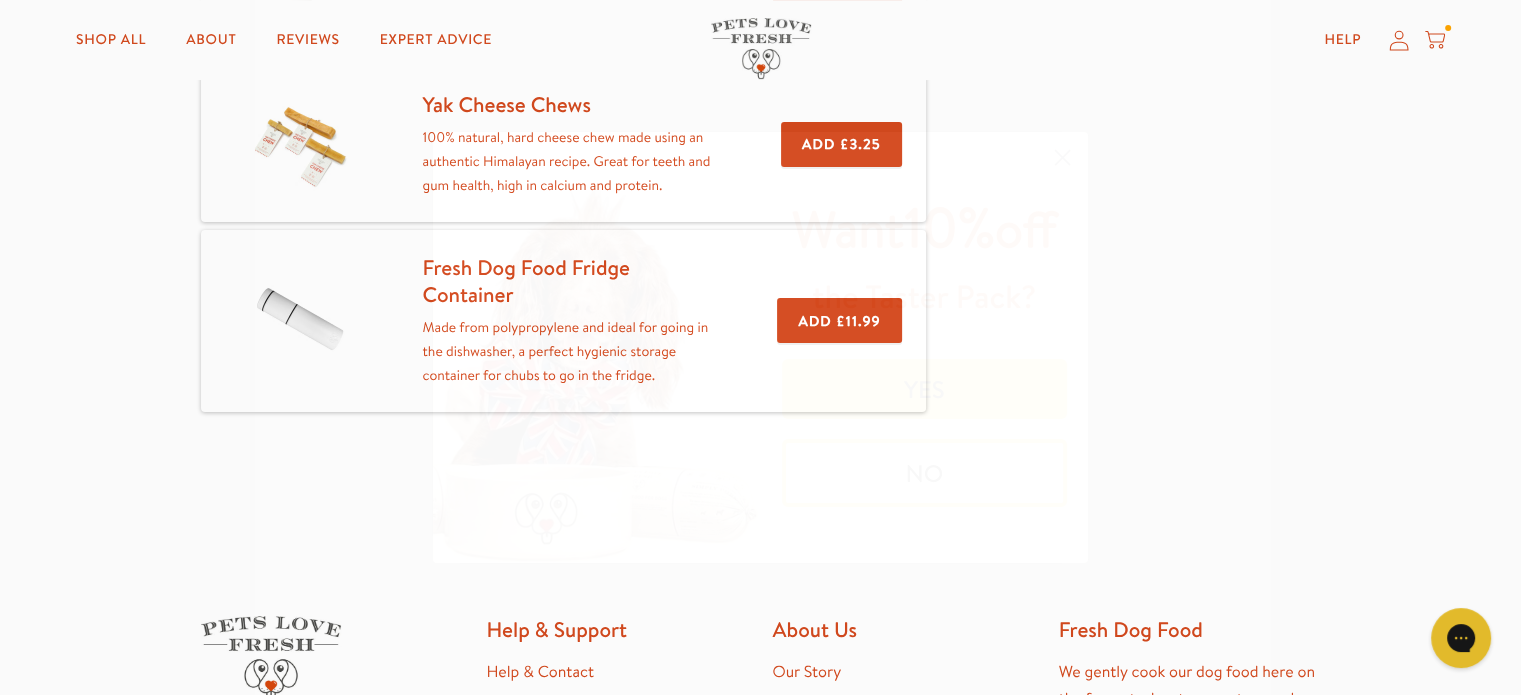 click on "YES" at bounding box center [925, 389] 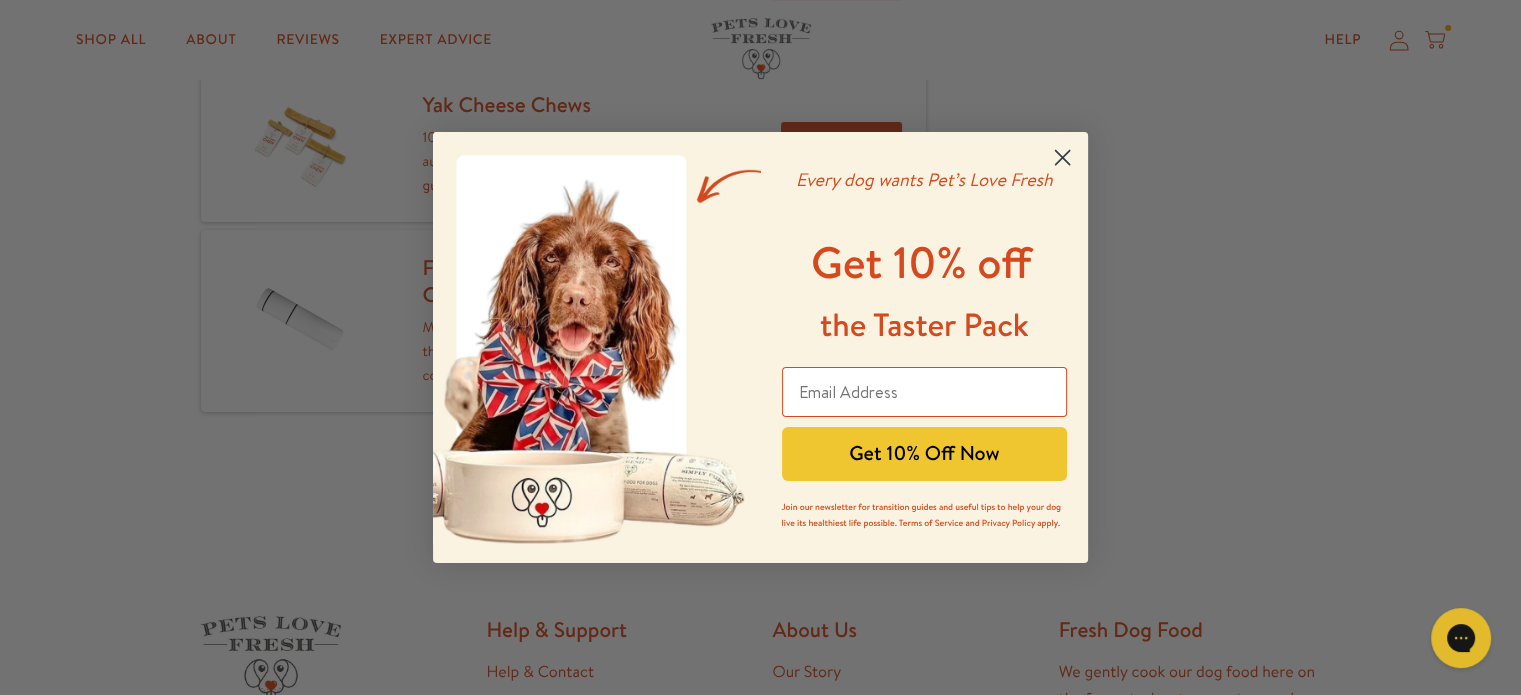 click 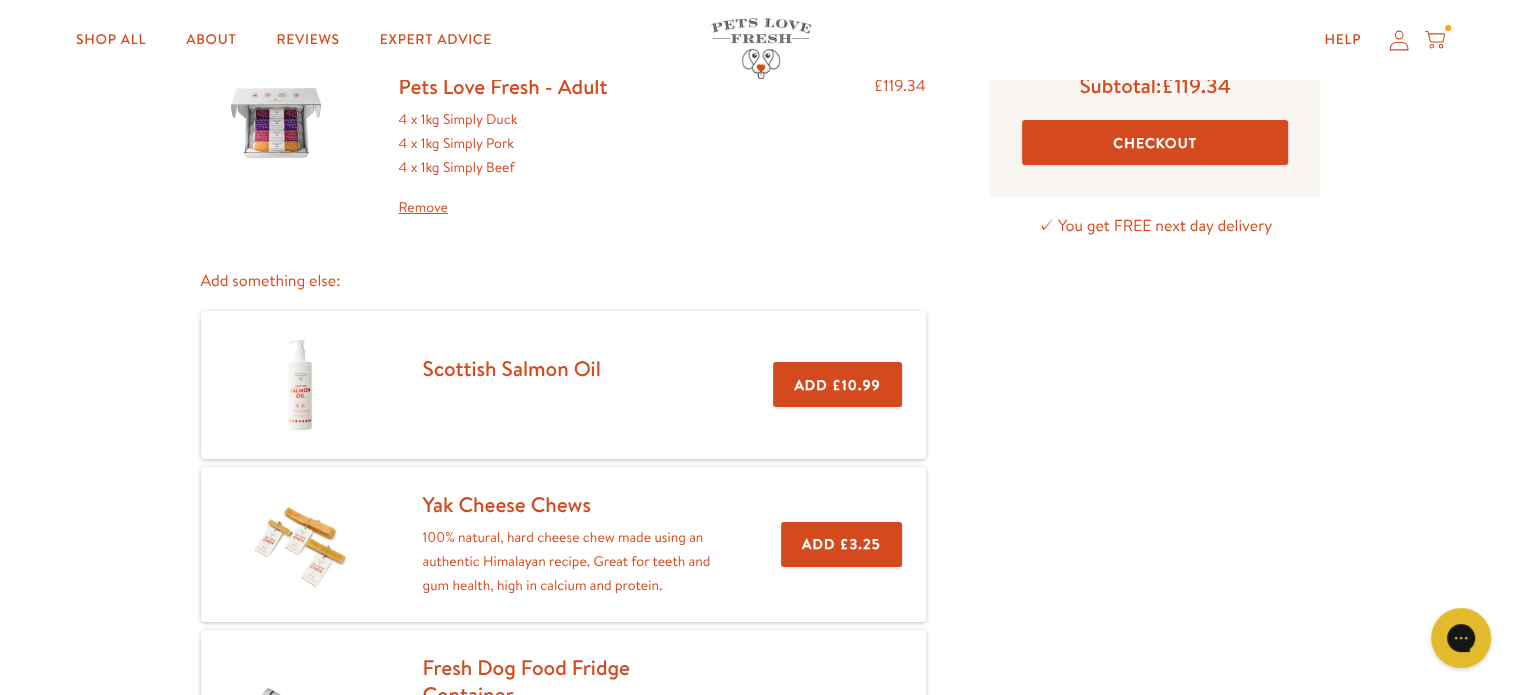 scroll, scrollTop: 0, scrollLeft: 0, axis: both 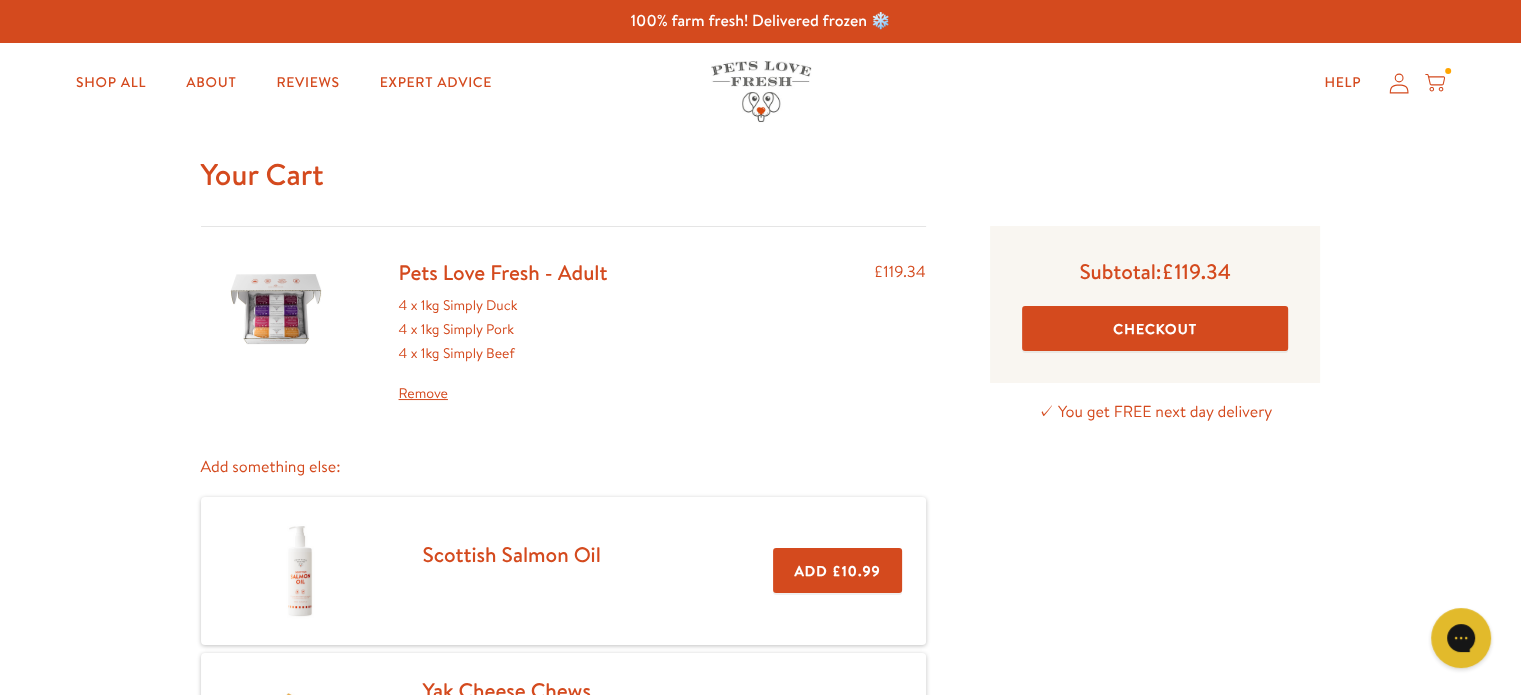 click on "Checkout" at bounding box center [1155, 328] 